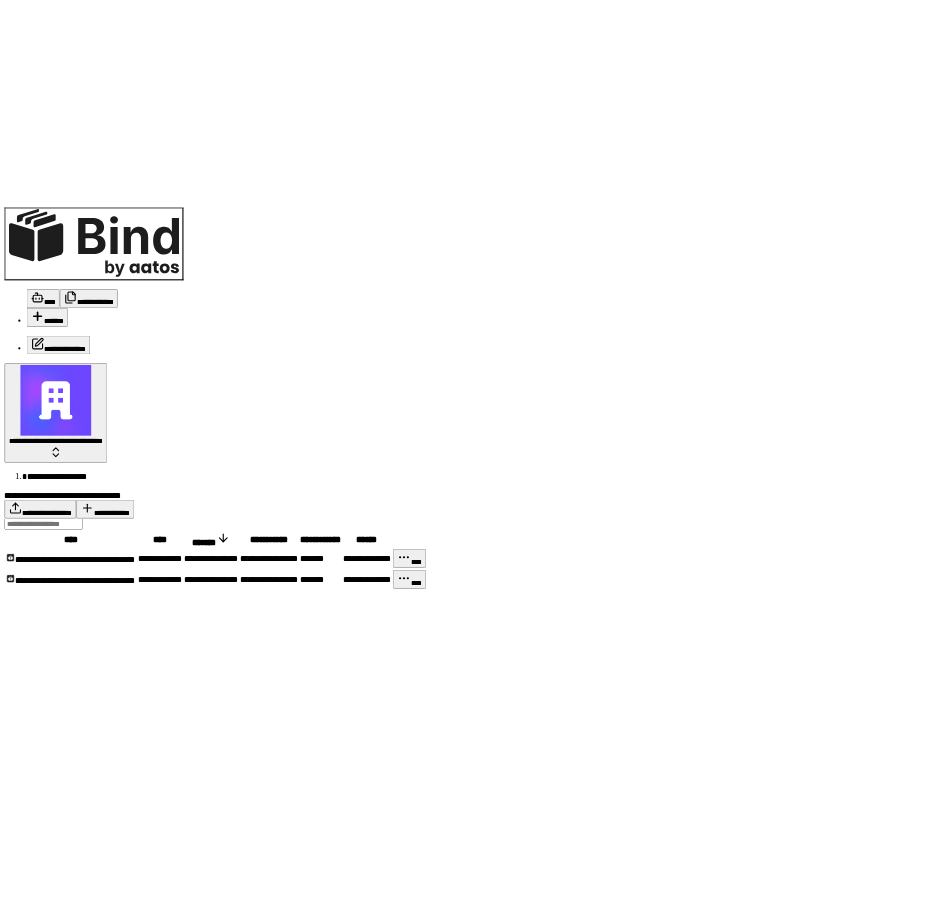 scroll, scrollTop: 0, scrollLeft: 0, axis: both 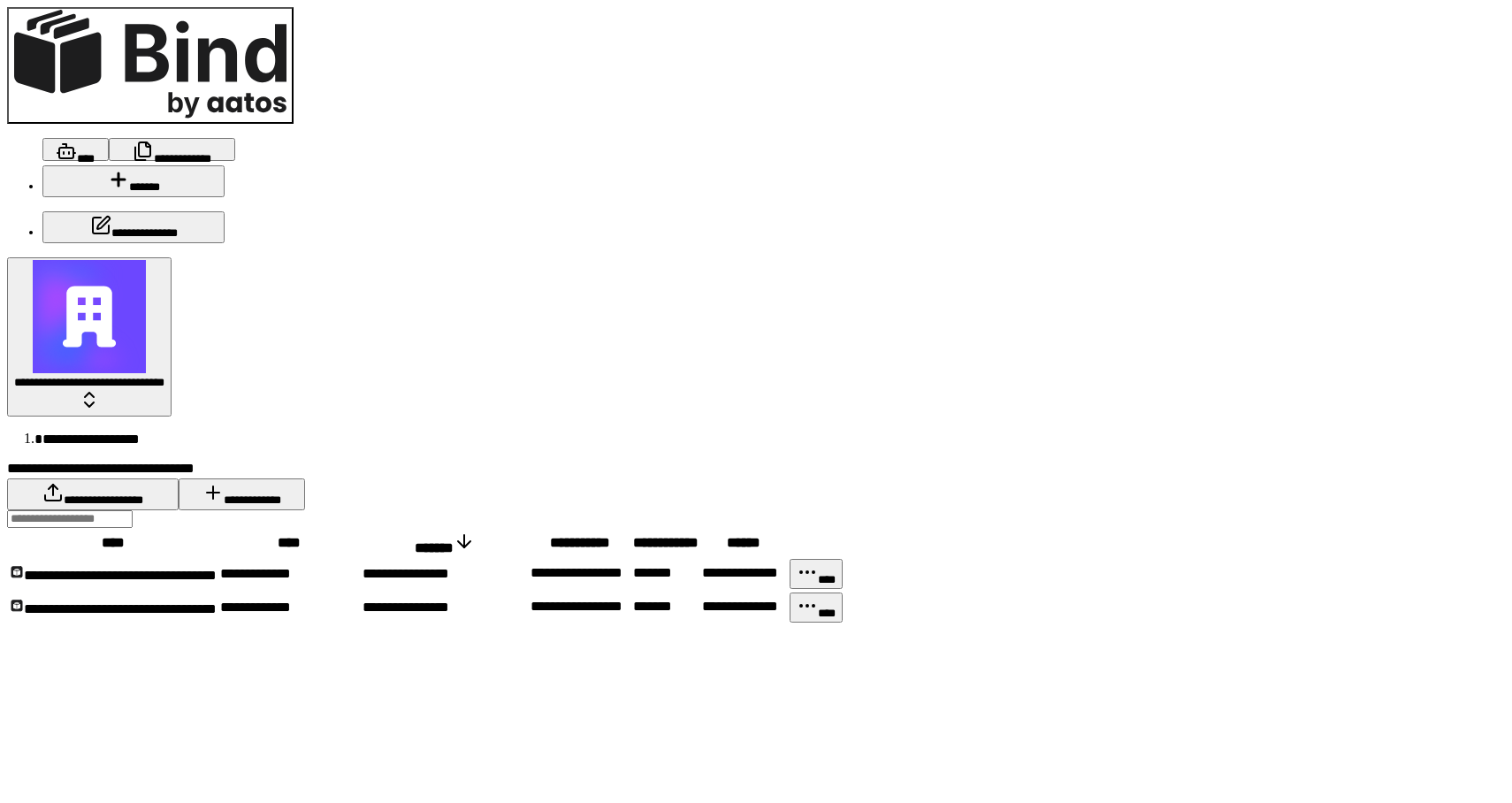 click on "**********" at bounding box center (113, 573) 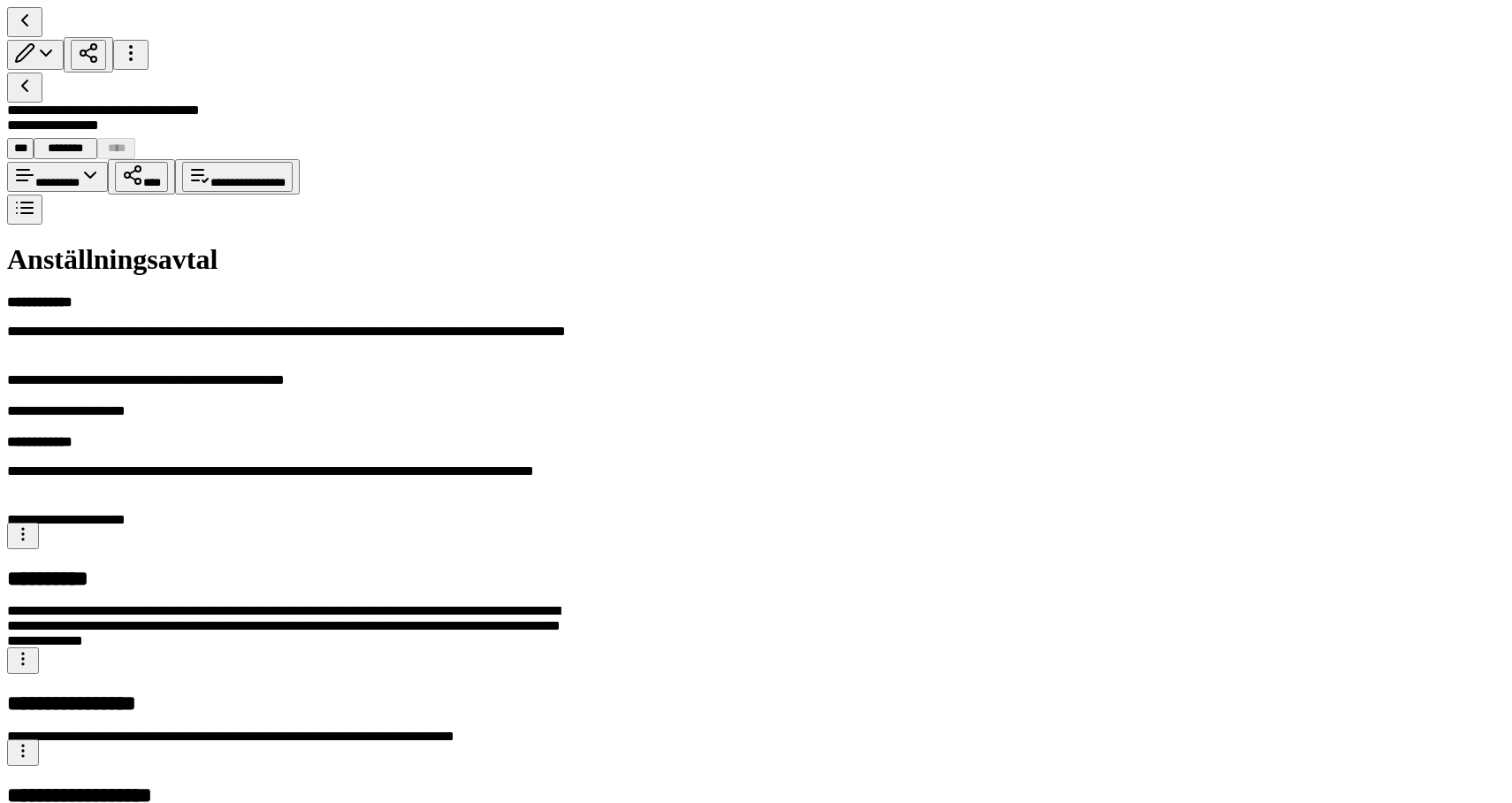 click at bounding box center (25, 88) 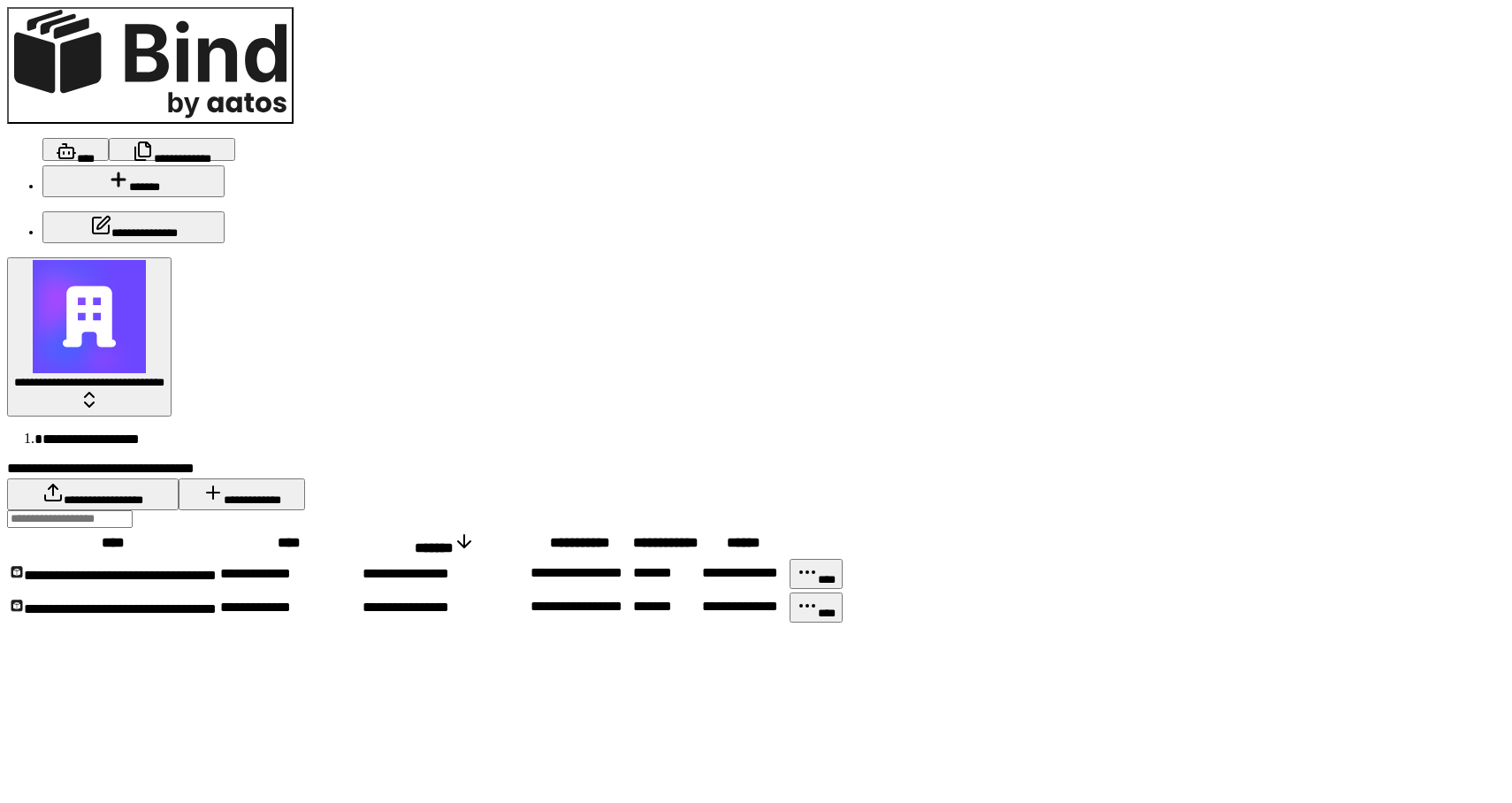 click on "**********" at bounding box center (113, 608) 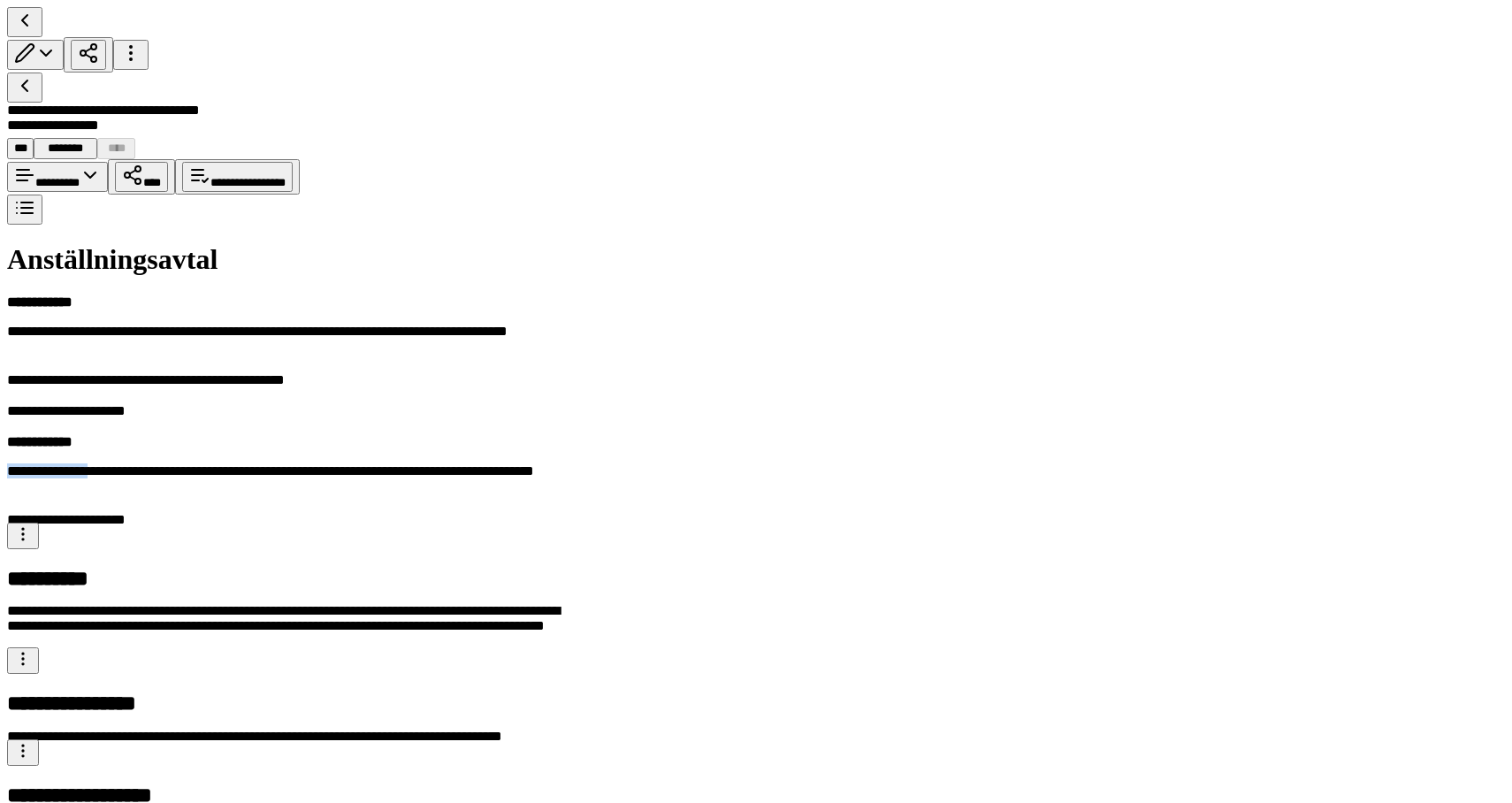 drag, startPoint x: 466, startPoint y: 310, endPoint x: 554, endPoint y: 316, distance: 88.2043 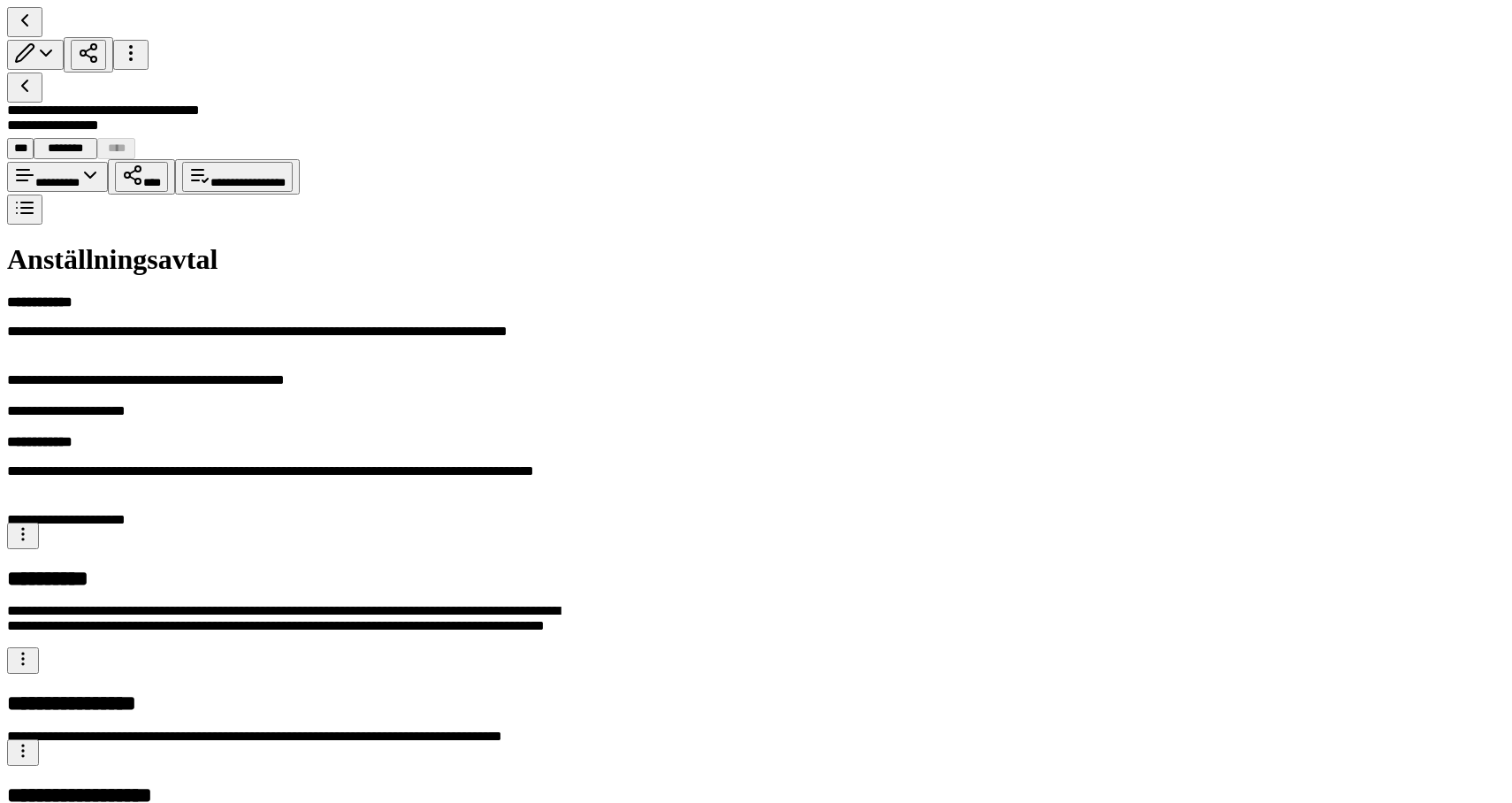click at bounding box center [25, 88] 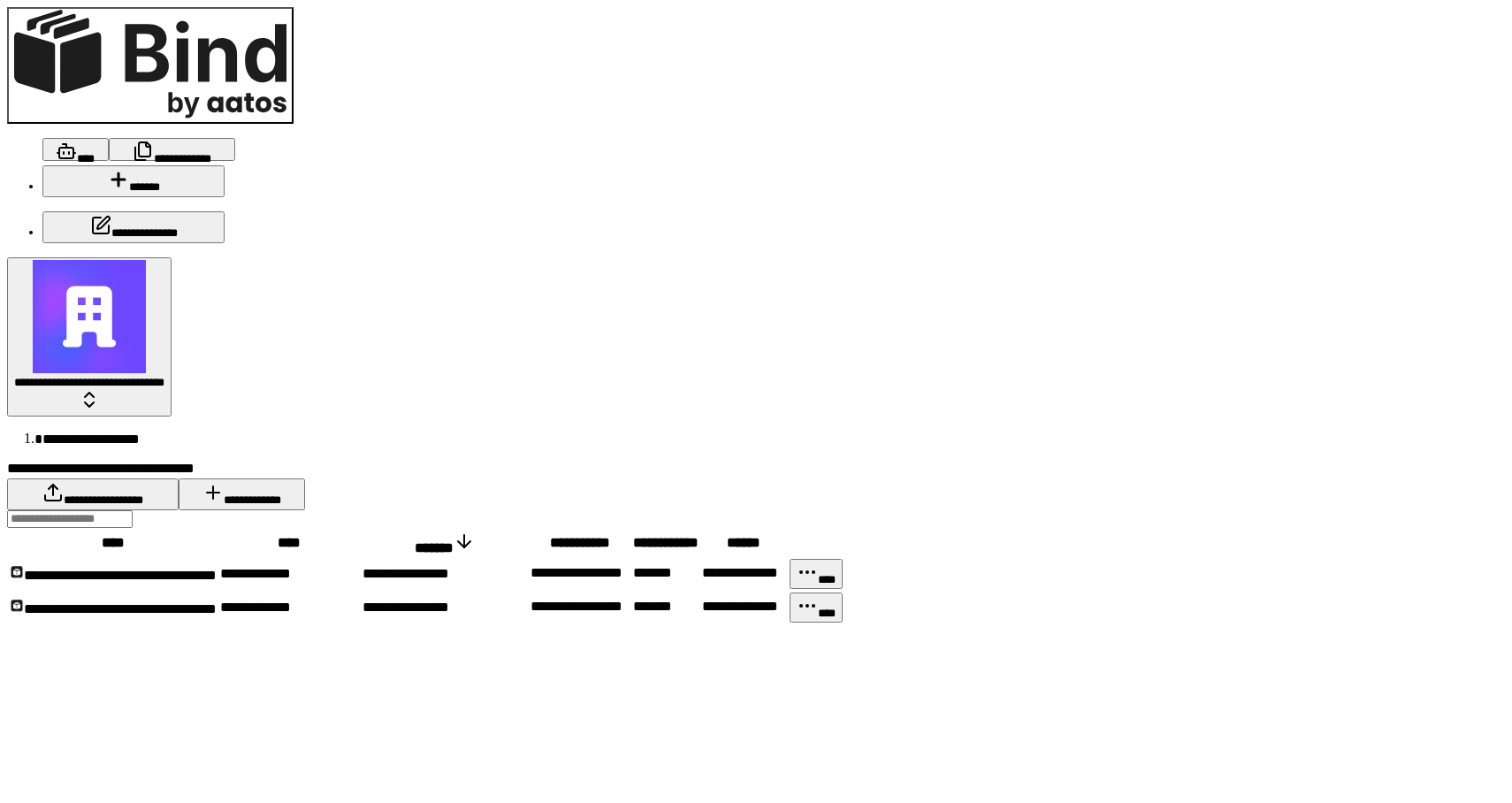 click on "**********" at bounding box center [113, 574] 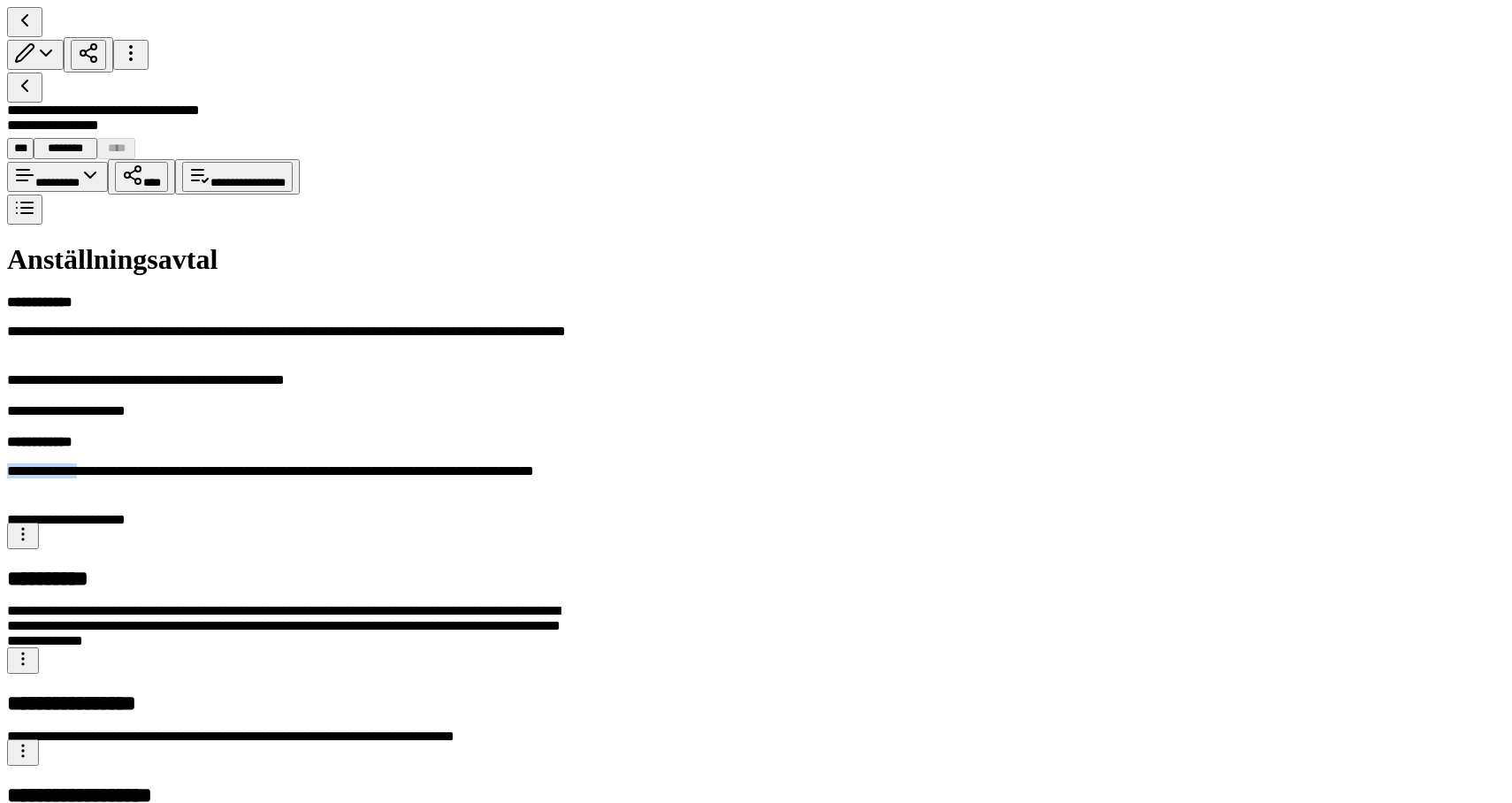 drag, startPoint x: 468, startPoint y: 308, endPoint x: 545, endPoint y: 315, distance: 77.31753 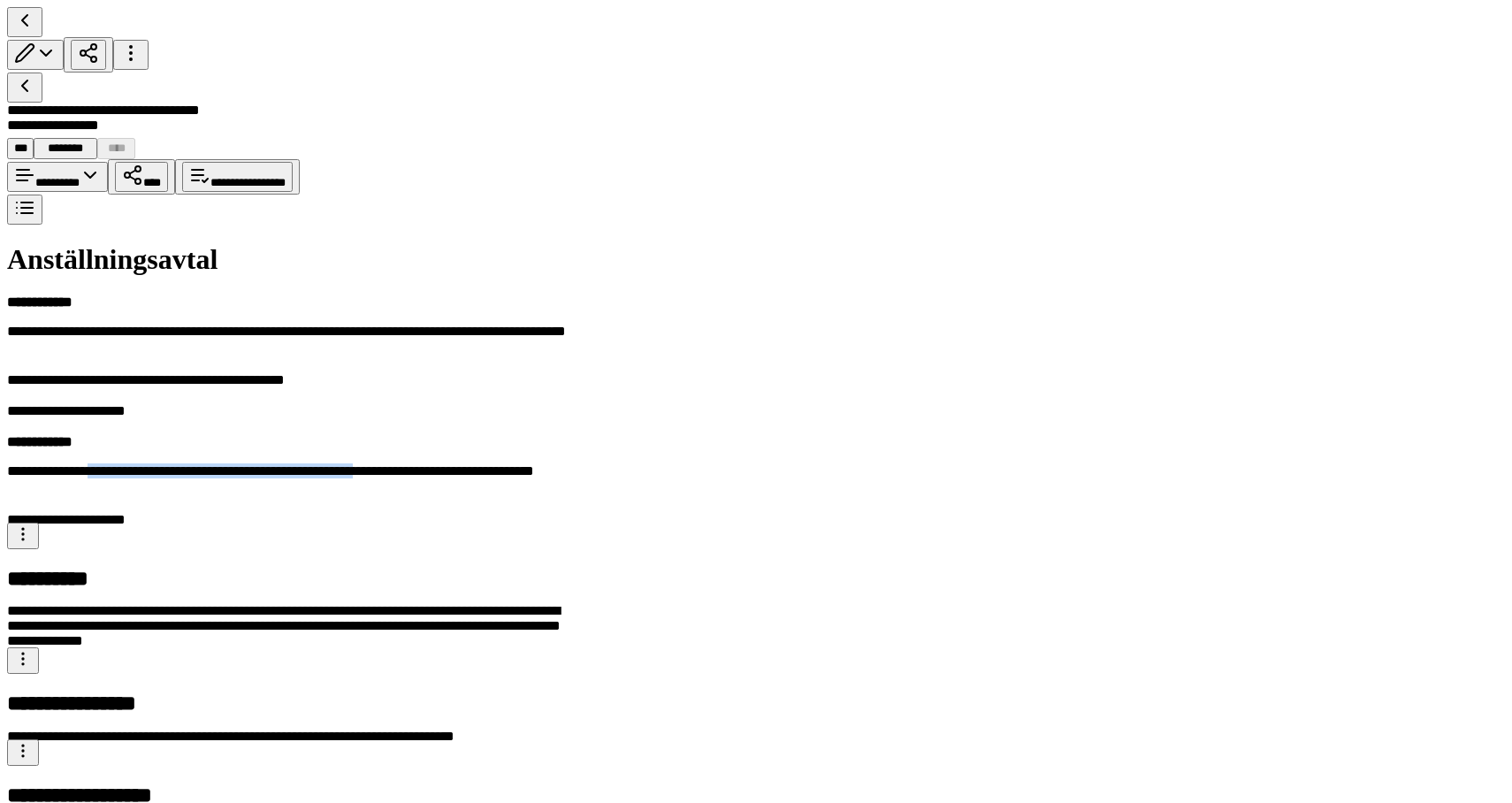 drag, startPoint x: 554, startPoint y: 310, endPoint x: 849, endPoint y: 312, distance: 295.007 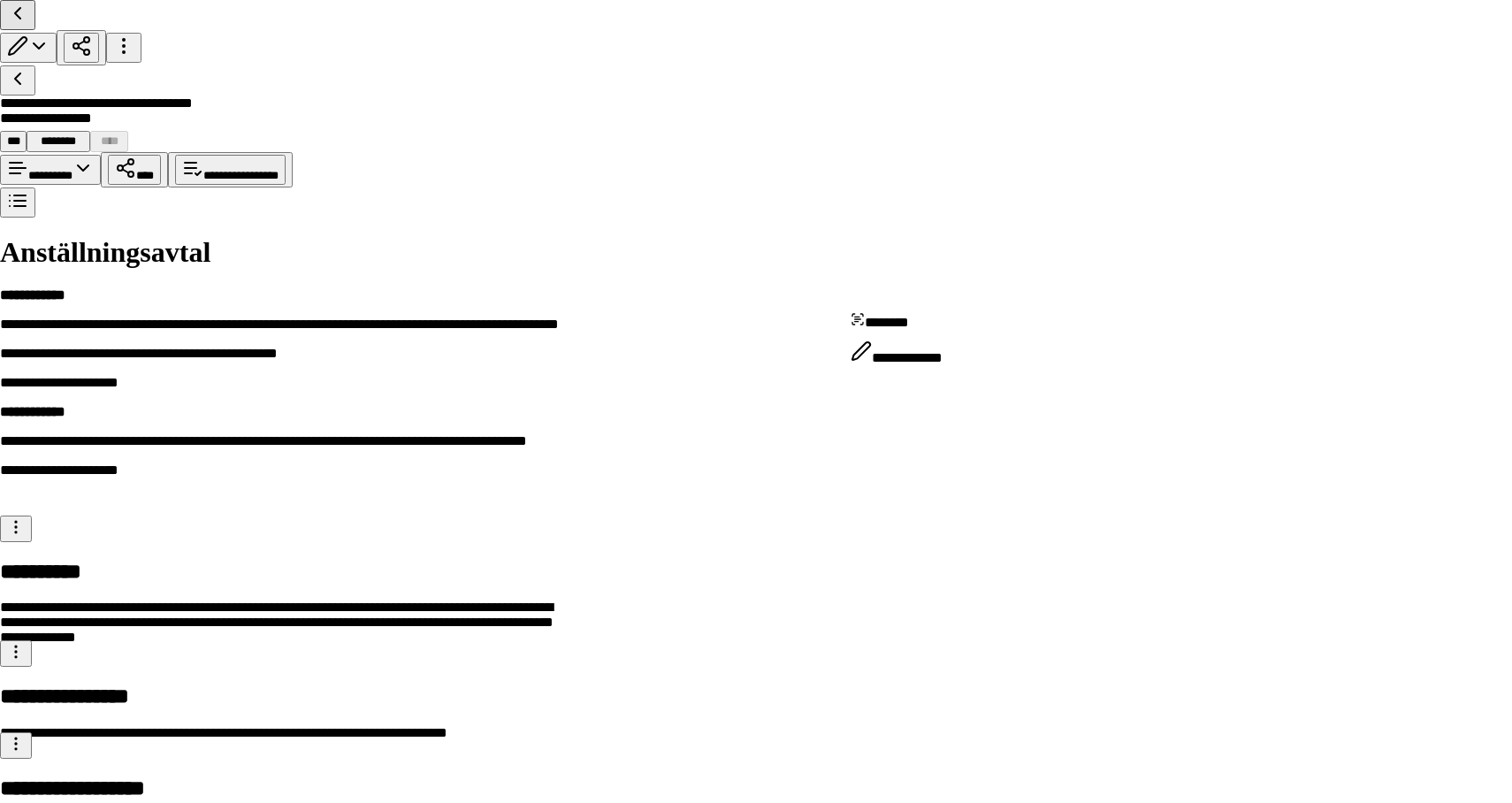 click on "**********" at bounding box center [756, 1134] 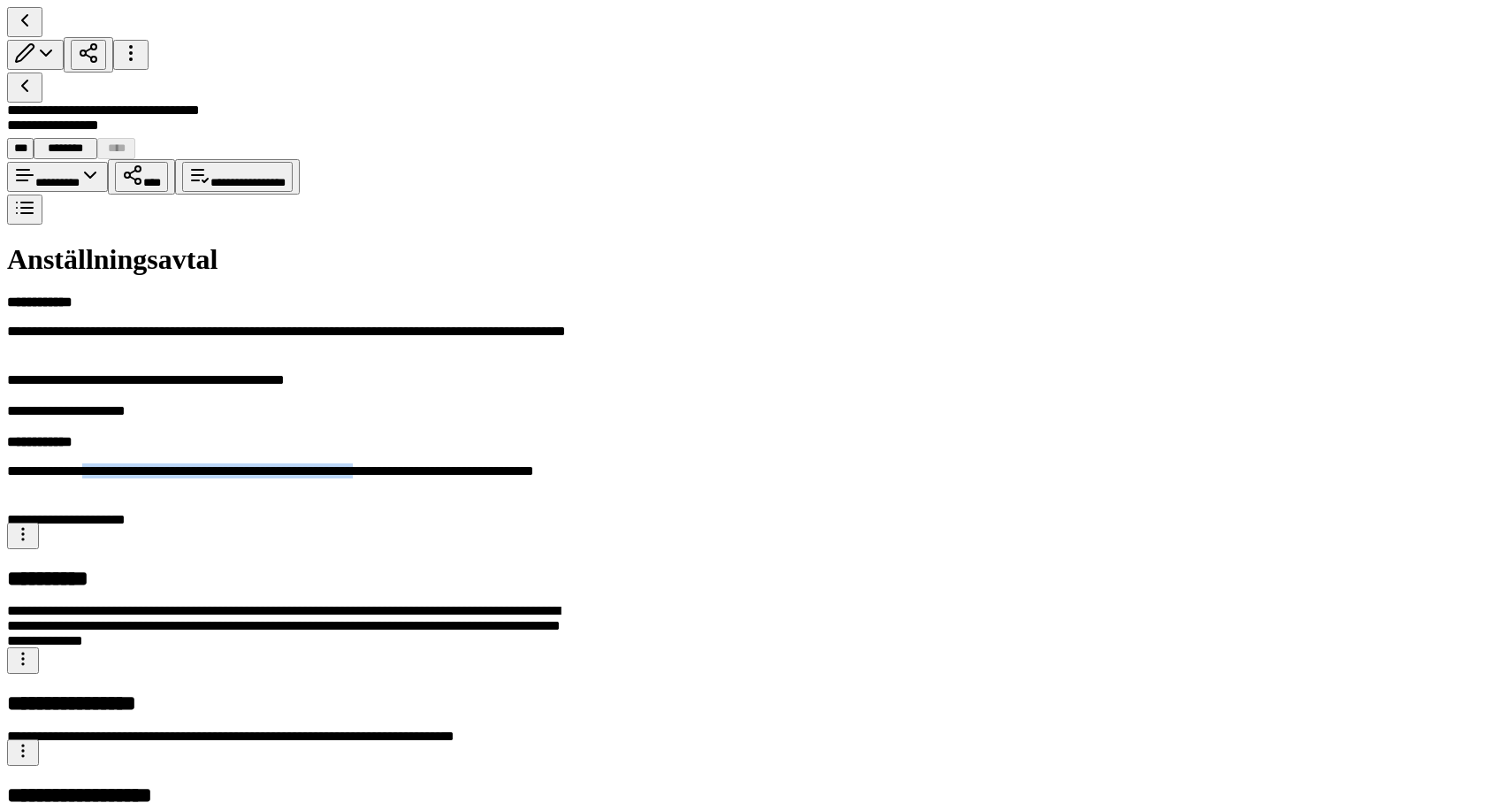 drag, startPoint x: 551, startPoint y: 308, endPoint x: 850, endPoint y: 314, distance: 299.06019 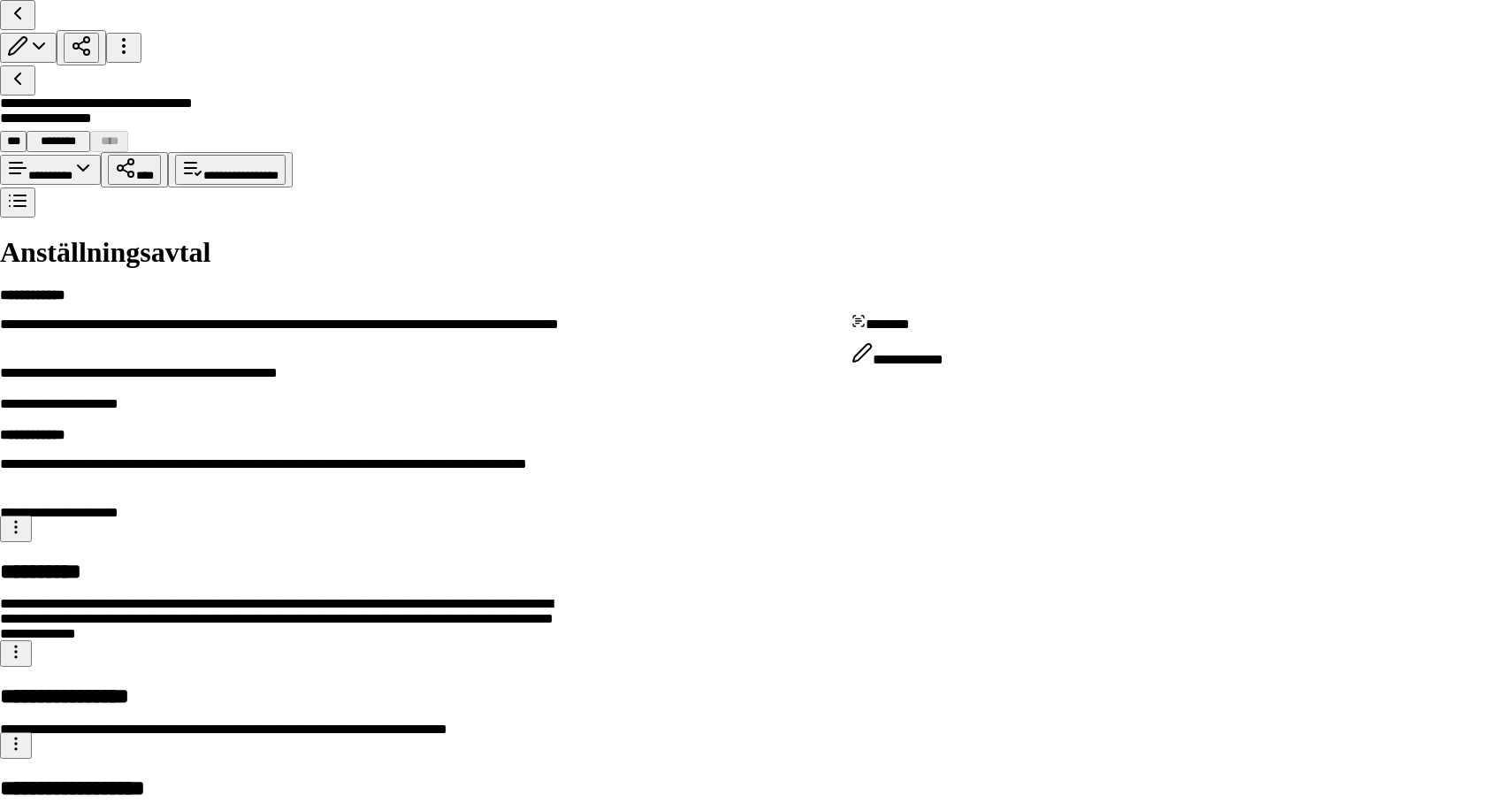 click on "**********" at bounding box center (756, 1134) 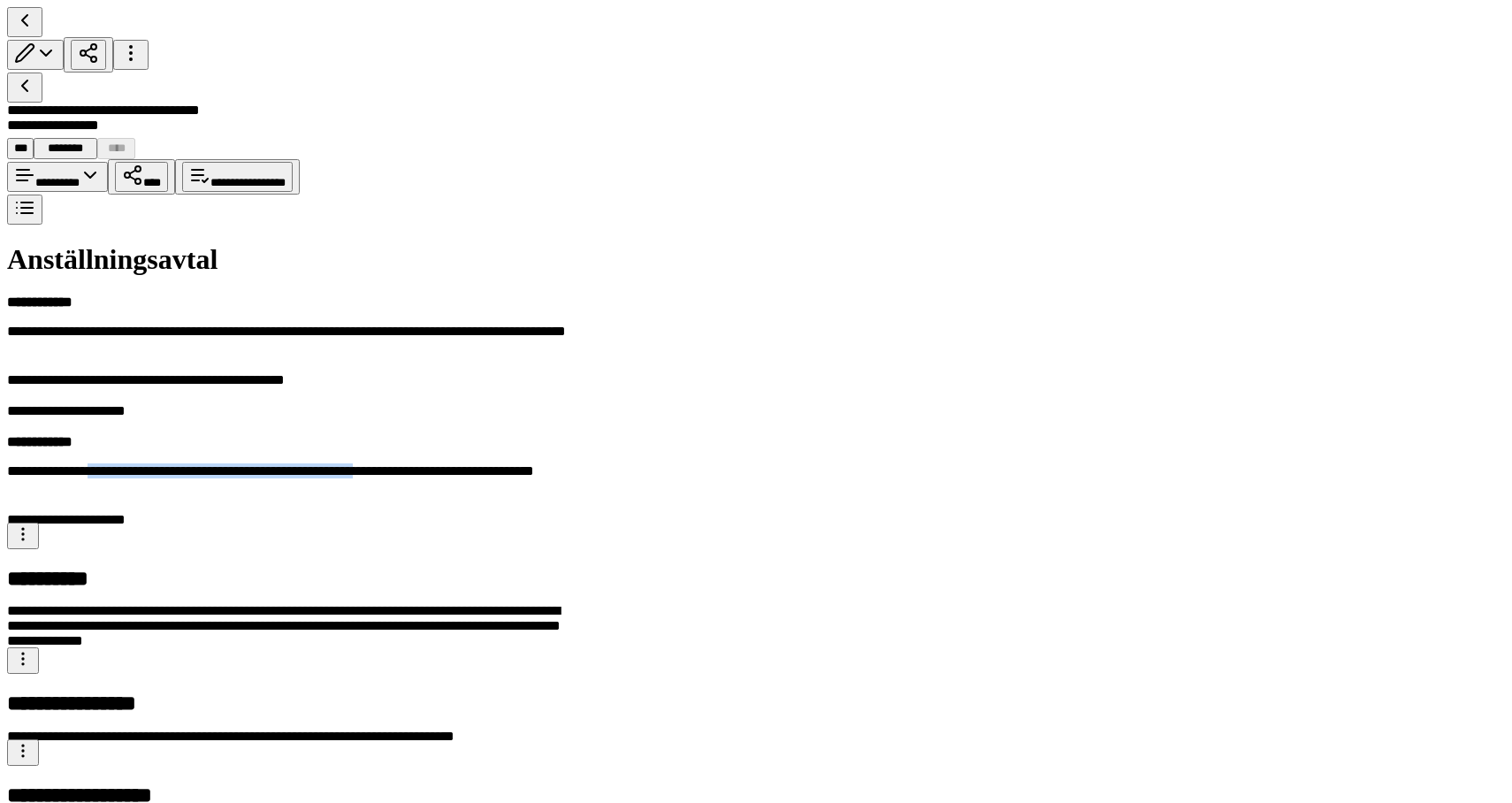 drag, startPoint x: 850, startPoint y: 306, endPoint x: 554, endPoint y: 310, distance: 296.02703 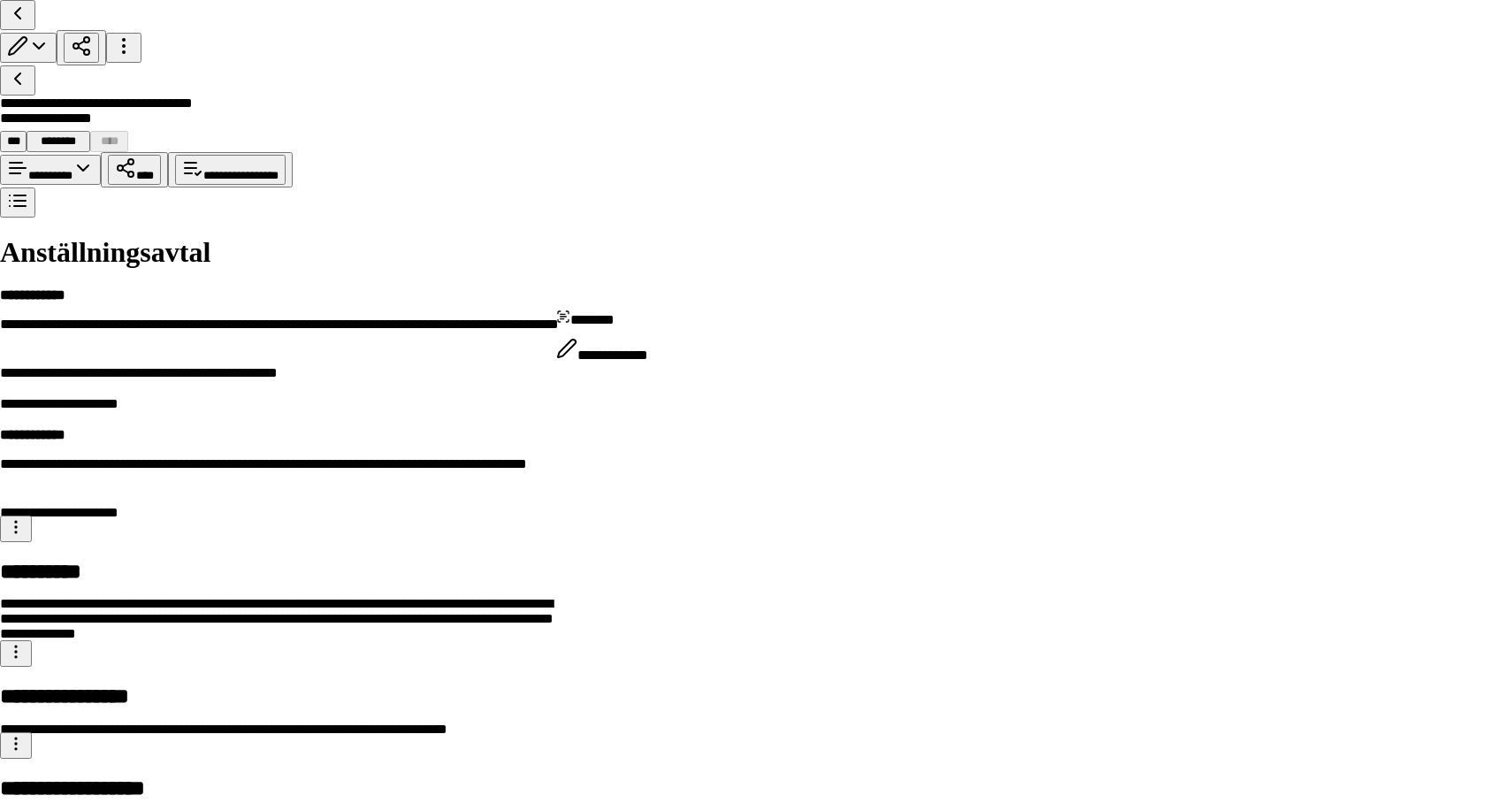 click on "**********" at bounding box center (756, 1134) 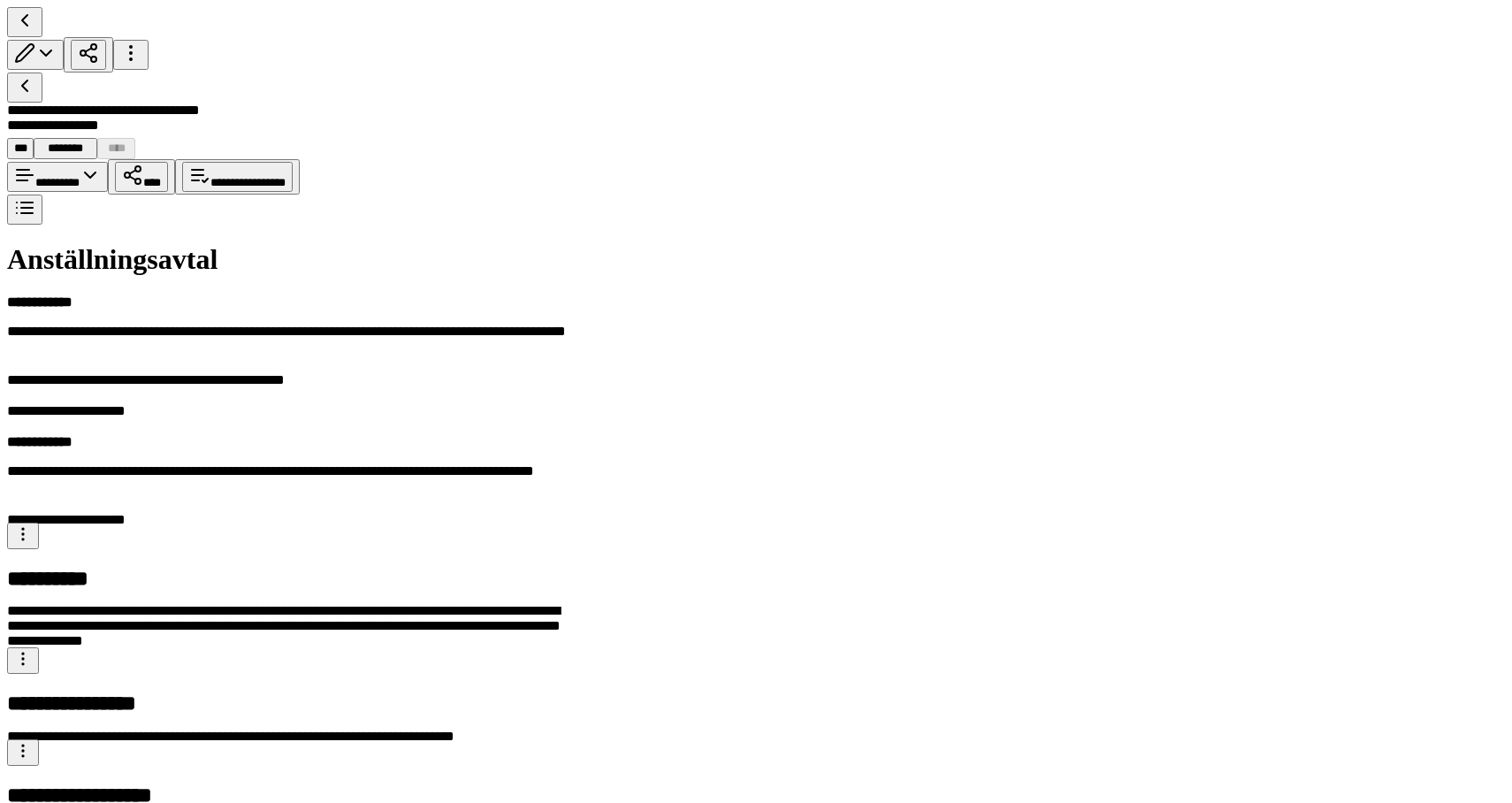 click on "**********" at bounding box center (289, 480) 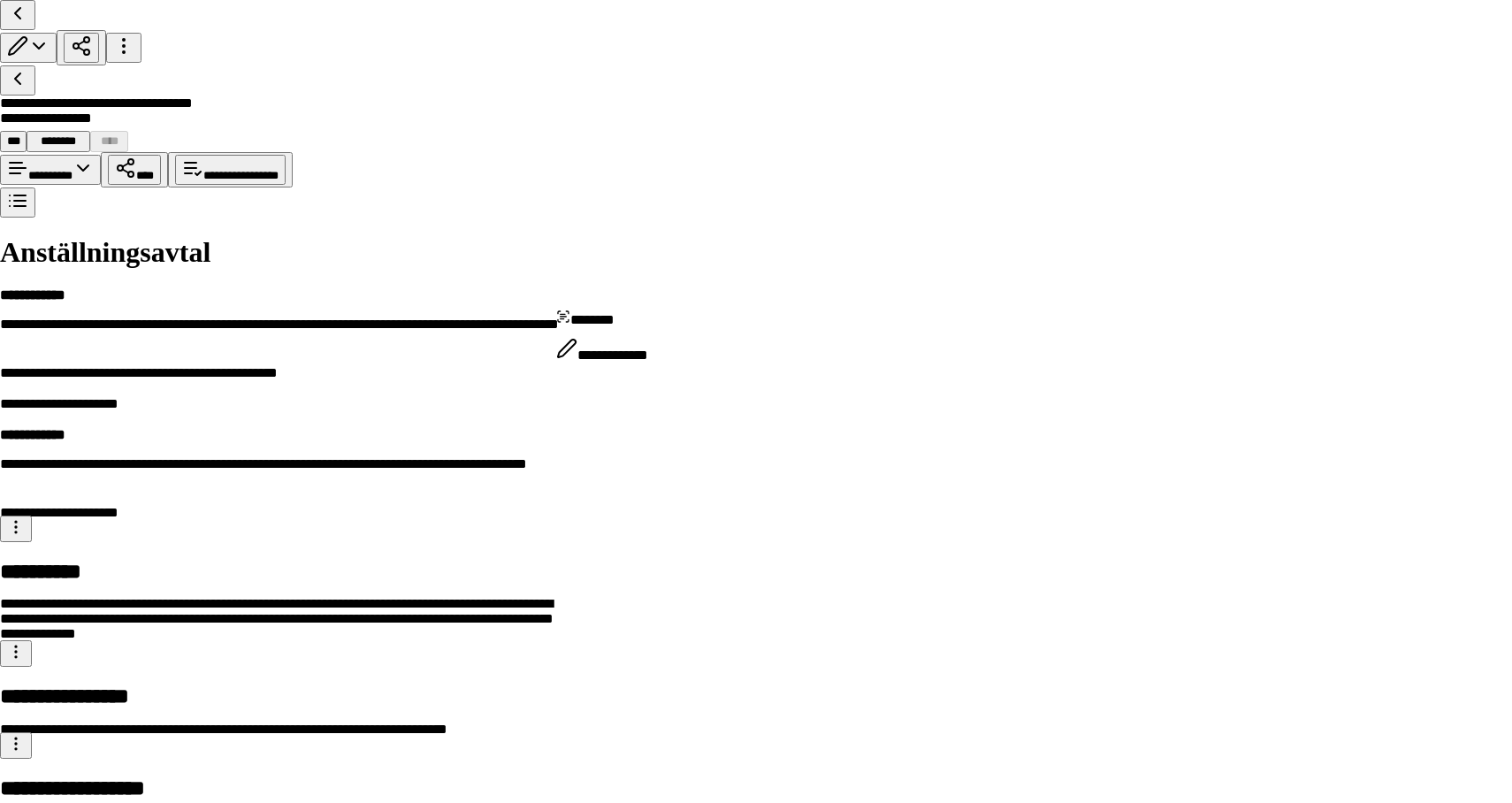 click on "**********" at bounding box center (608, 352) 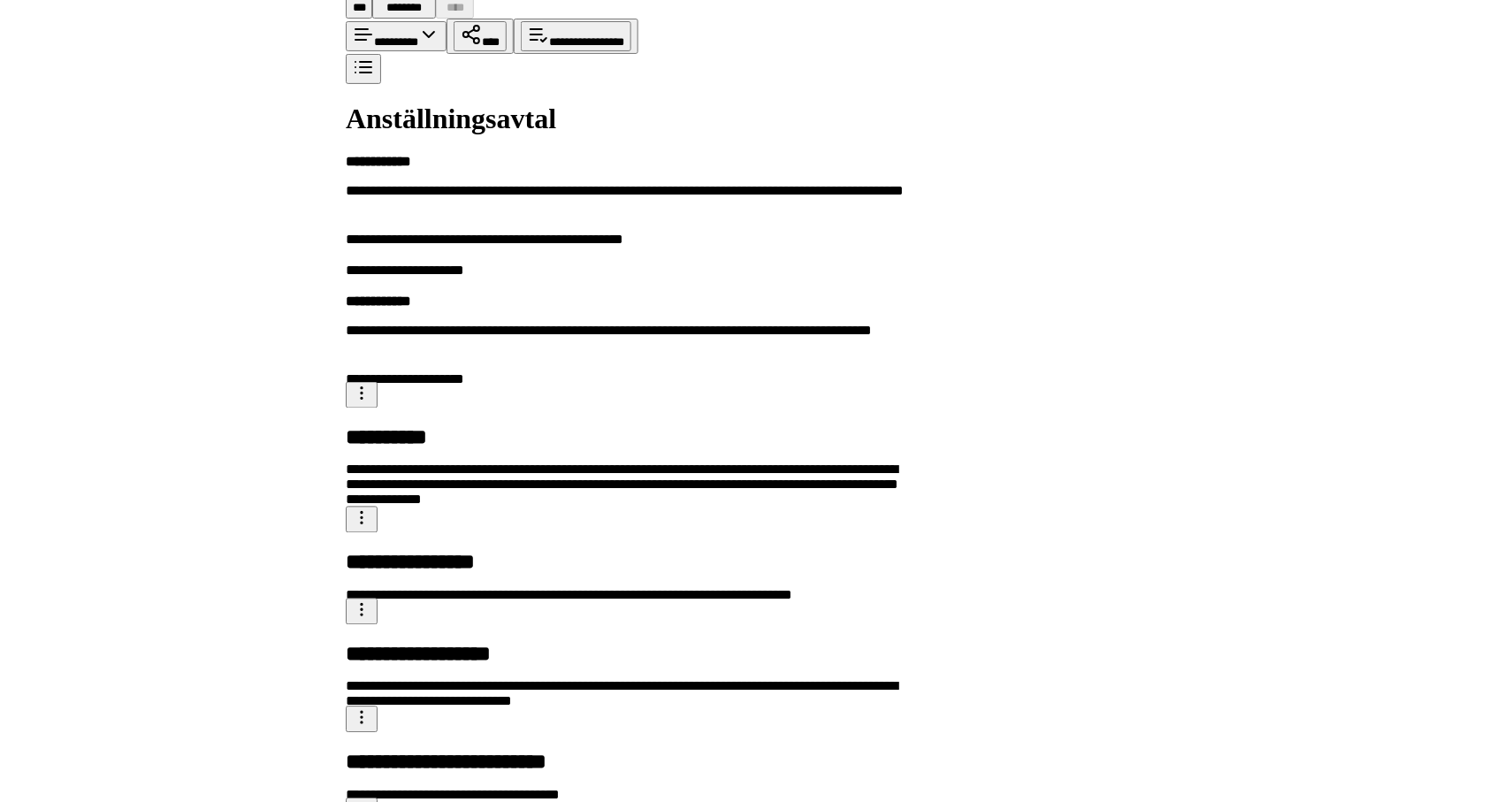 scroll, scrollTop: 151, scrollLeft: 0, axis: vertical 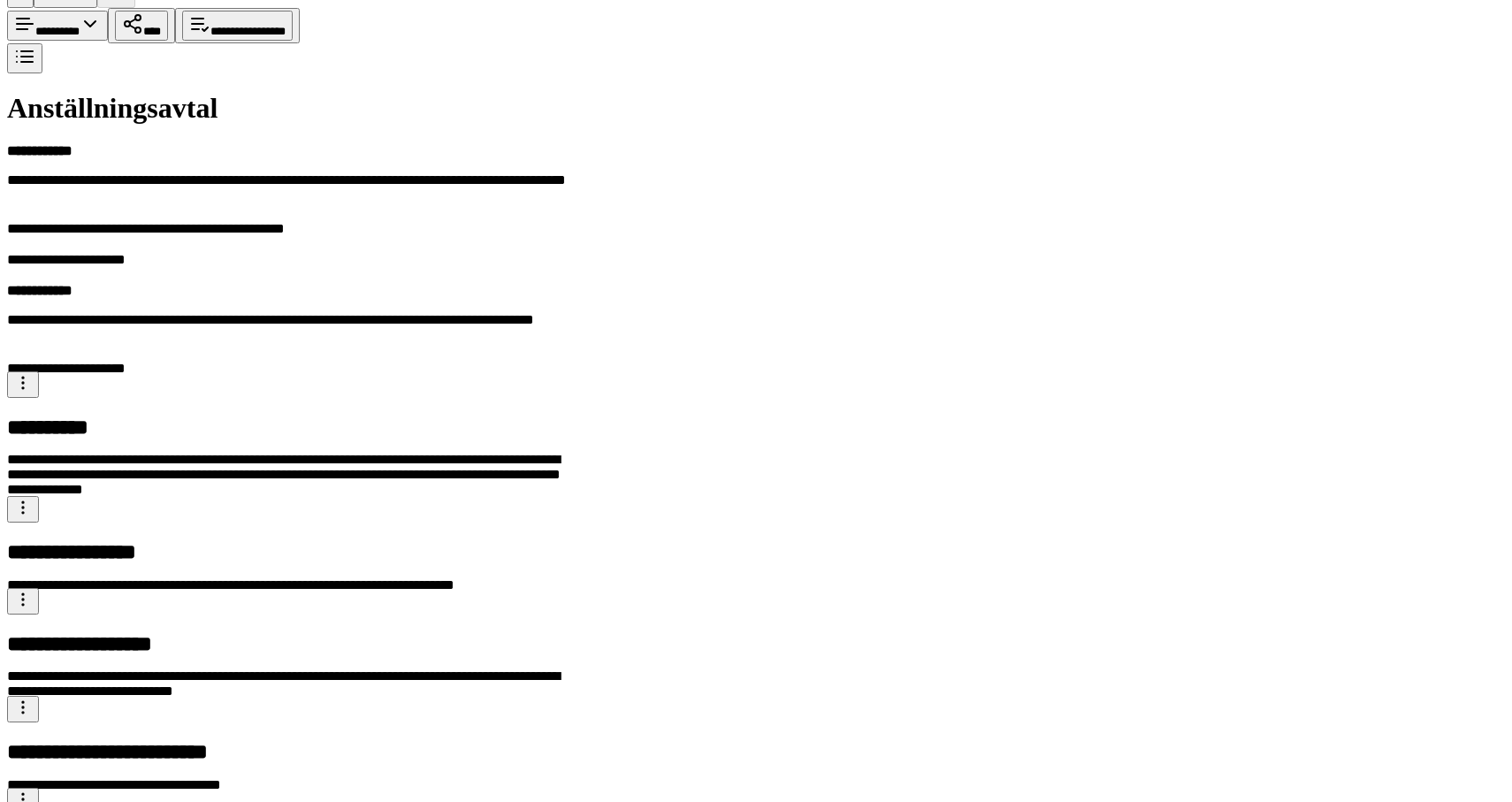 click at bounding box center [25, -64] 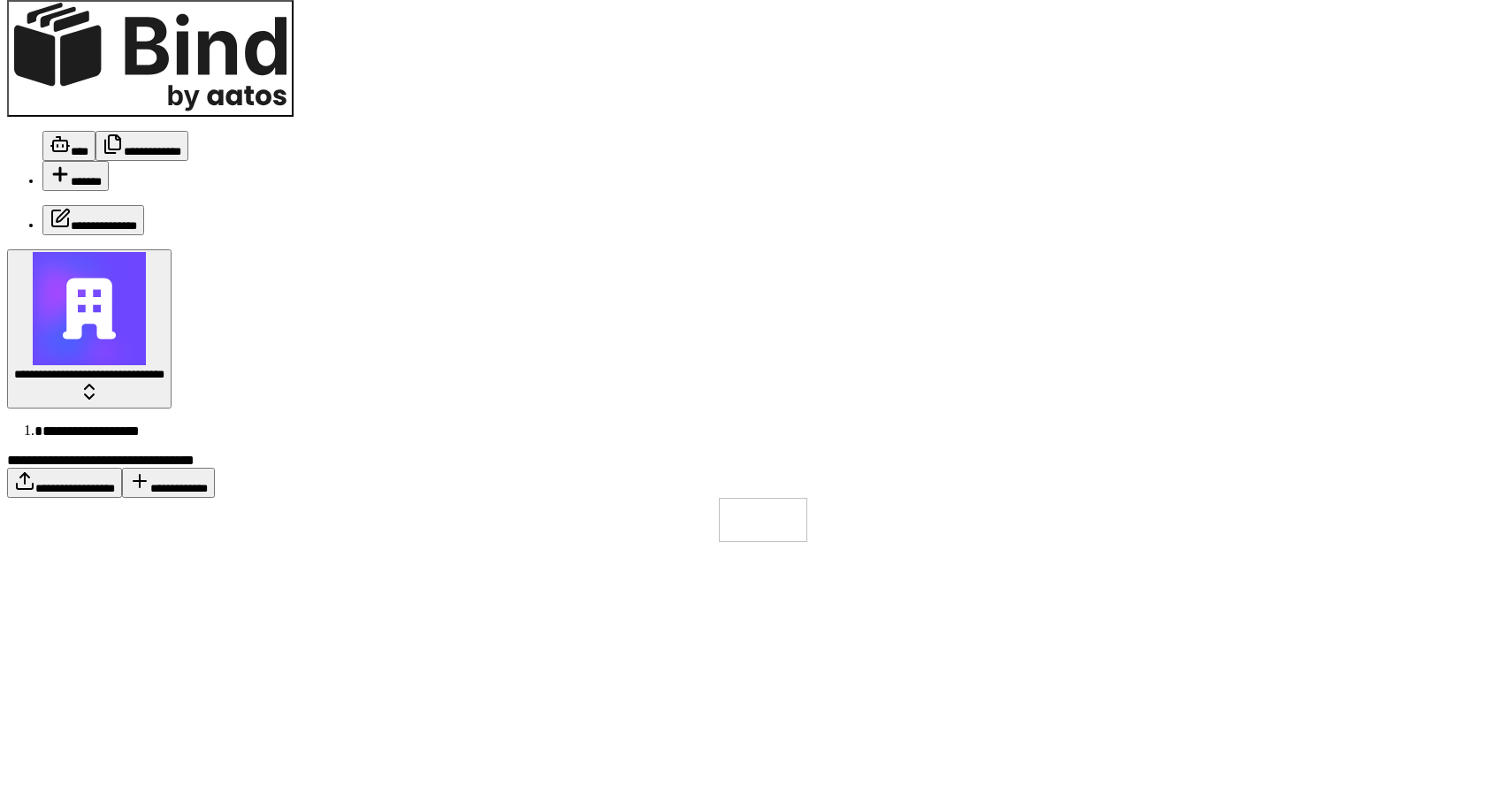 scroll, scrollTop: 0, scrollLeft: 0, axis: both 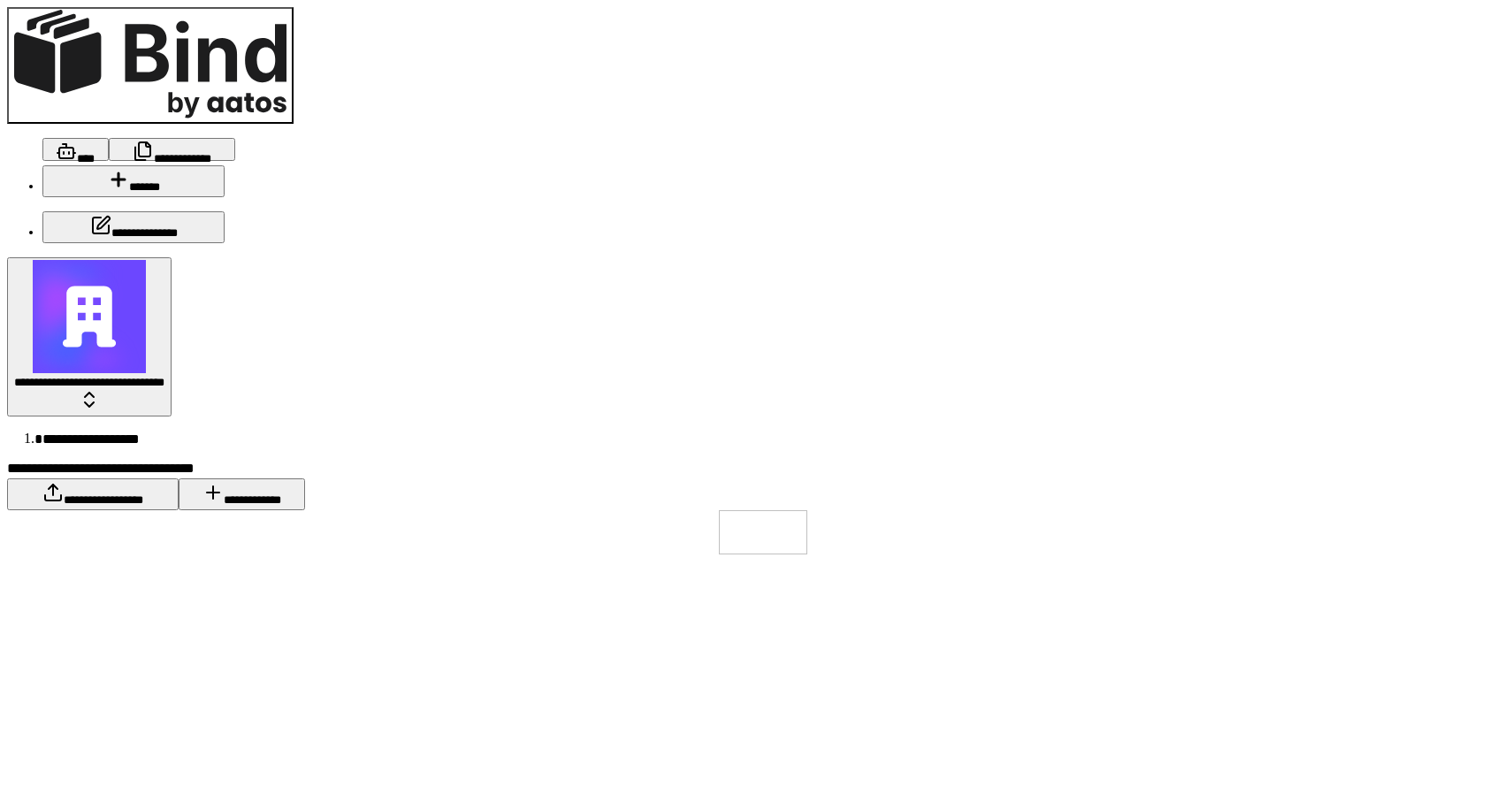 click on "****" at bounding box center [75, 149] 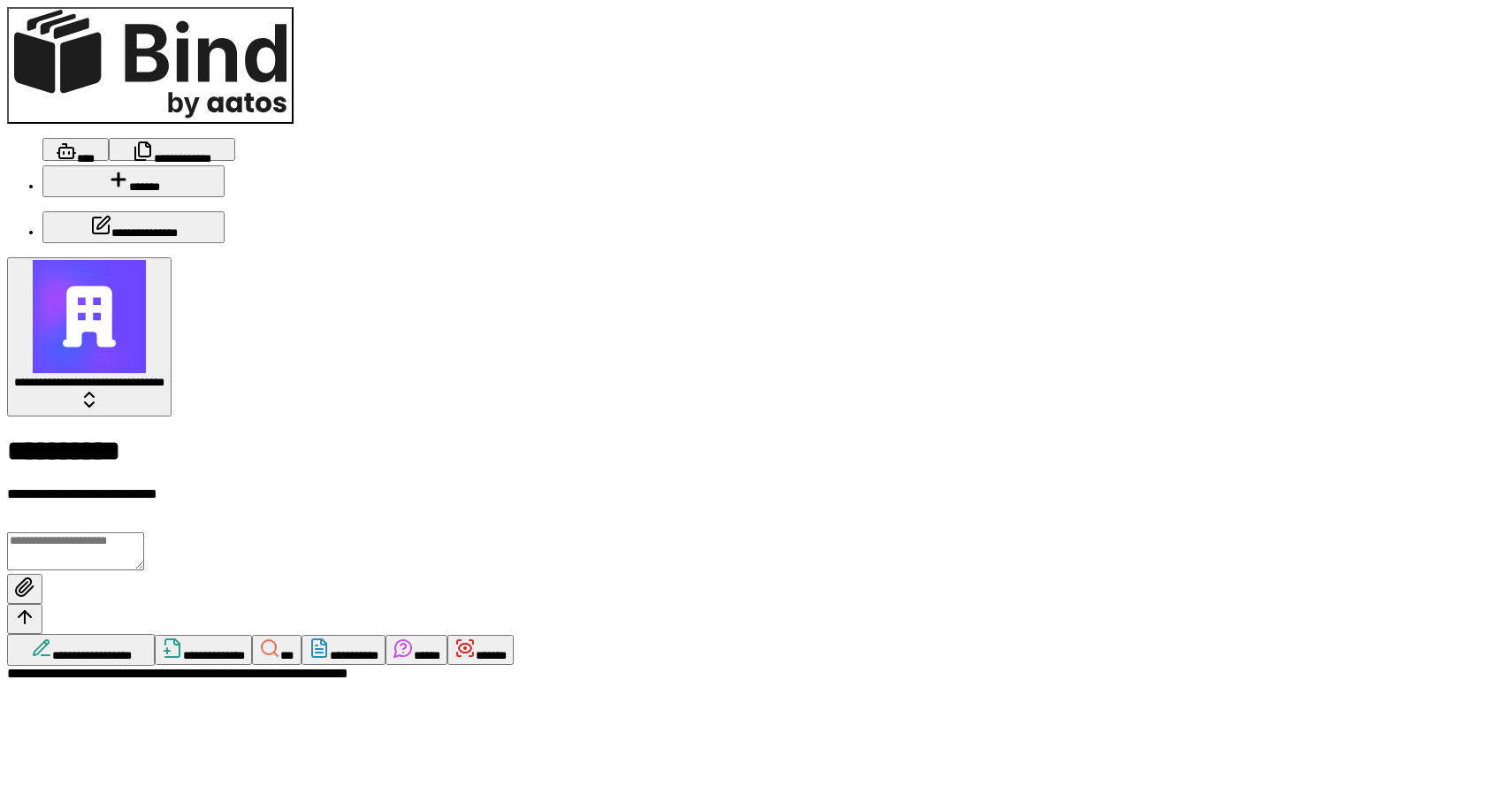 click on "**********" at bounding box center (172, 149) 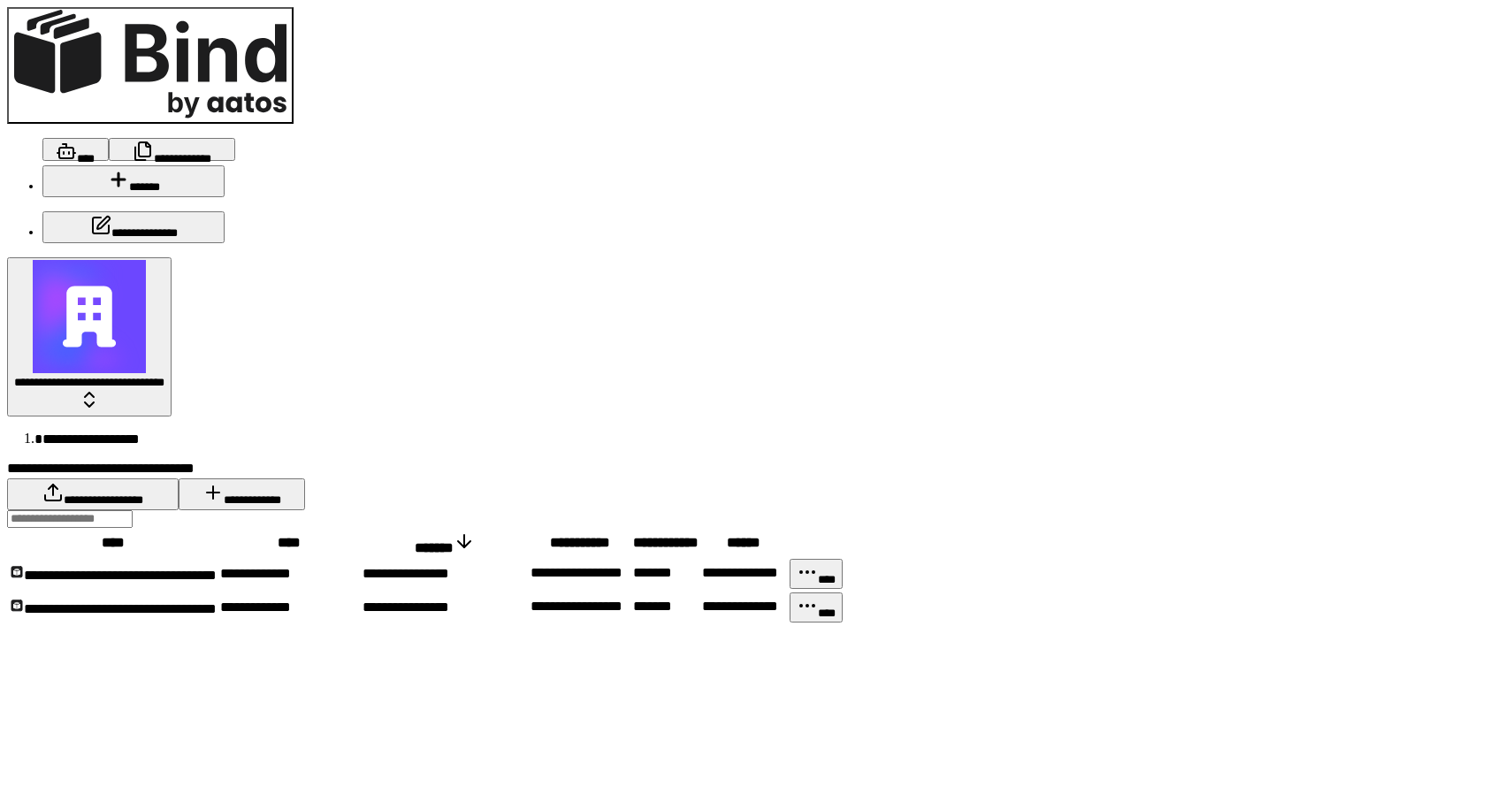 click on "**********" at bounding box center (120, 608) 